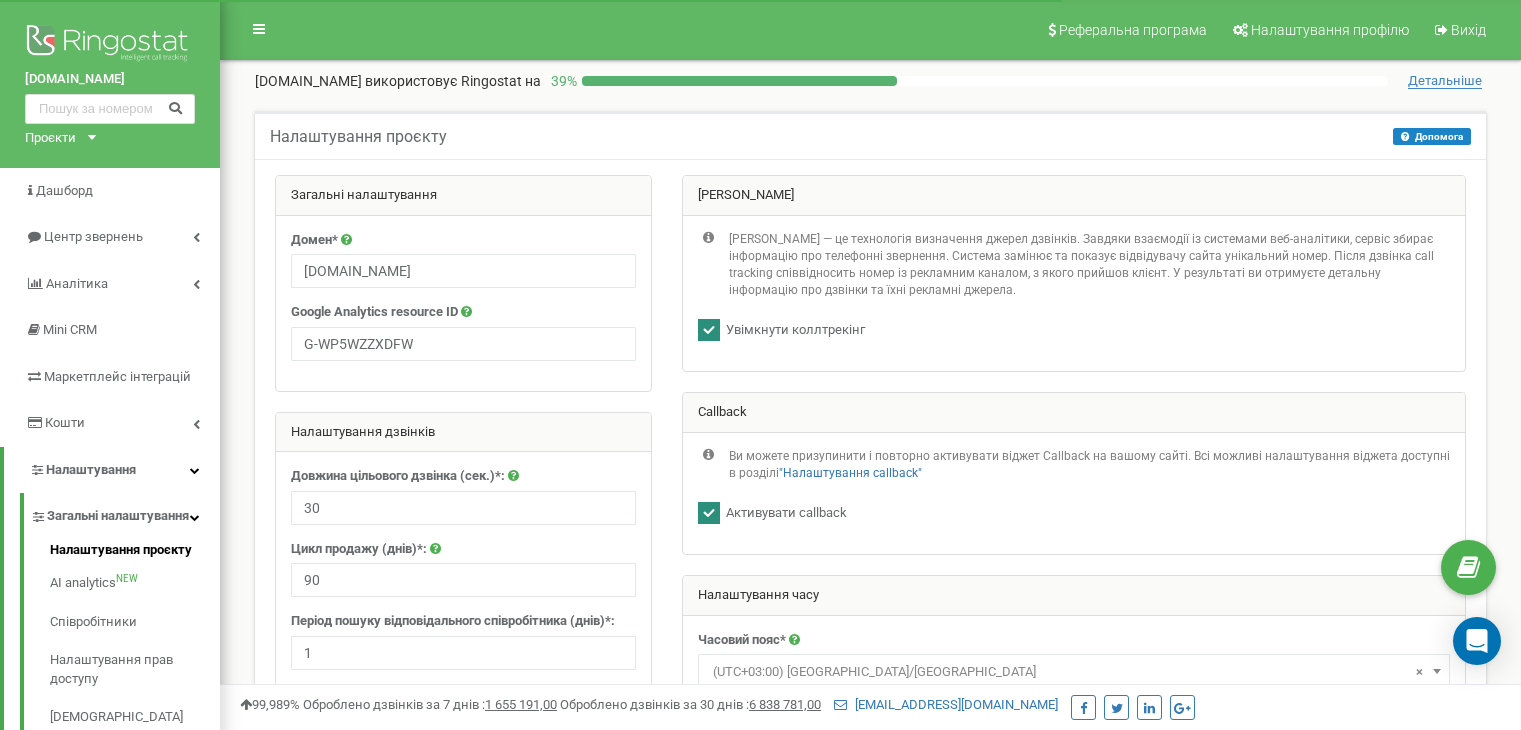 scroll, scrollTop: 0, scrollLeft: 0, axis: both 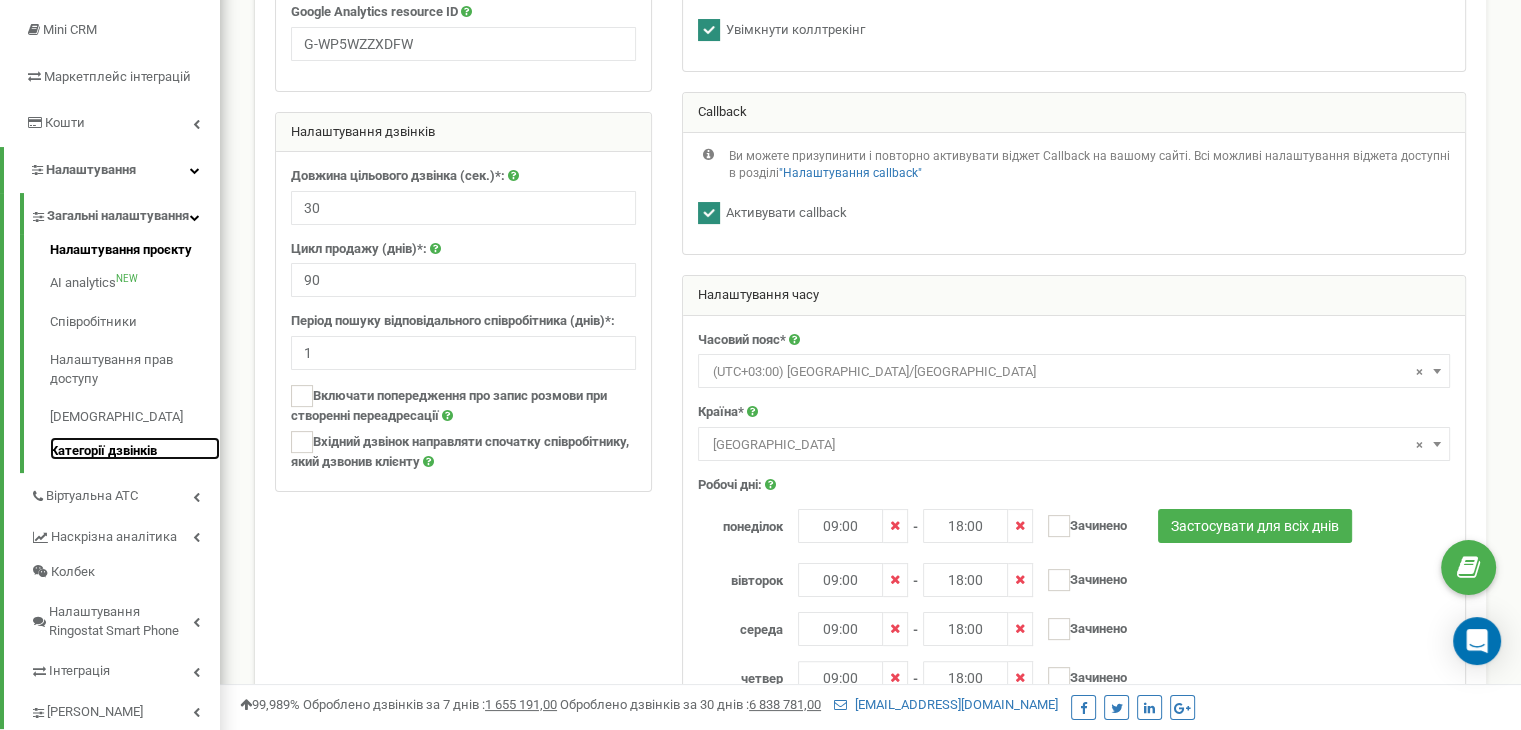 click on "Категорії дзвінків" at bounding box center (135, 449) 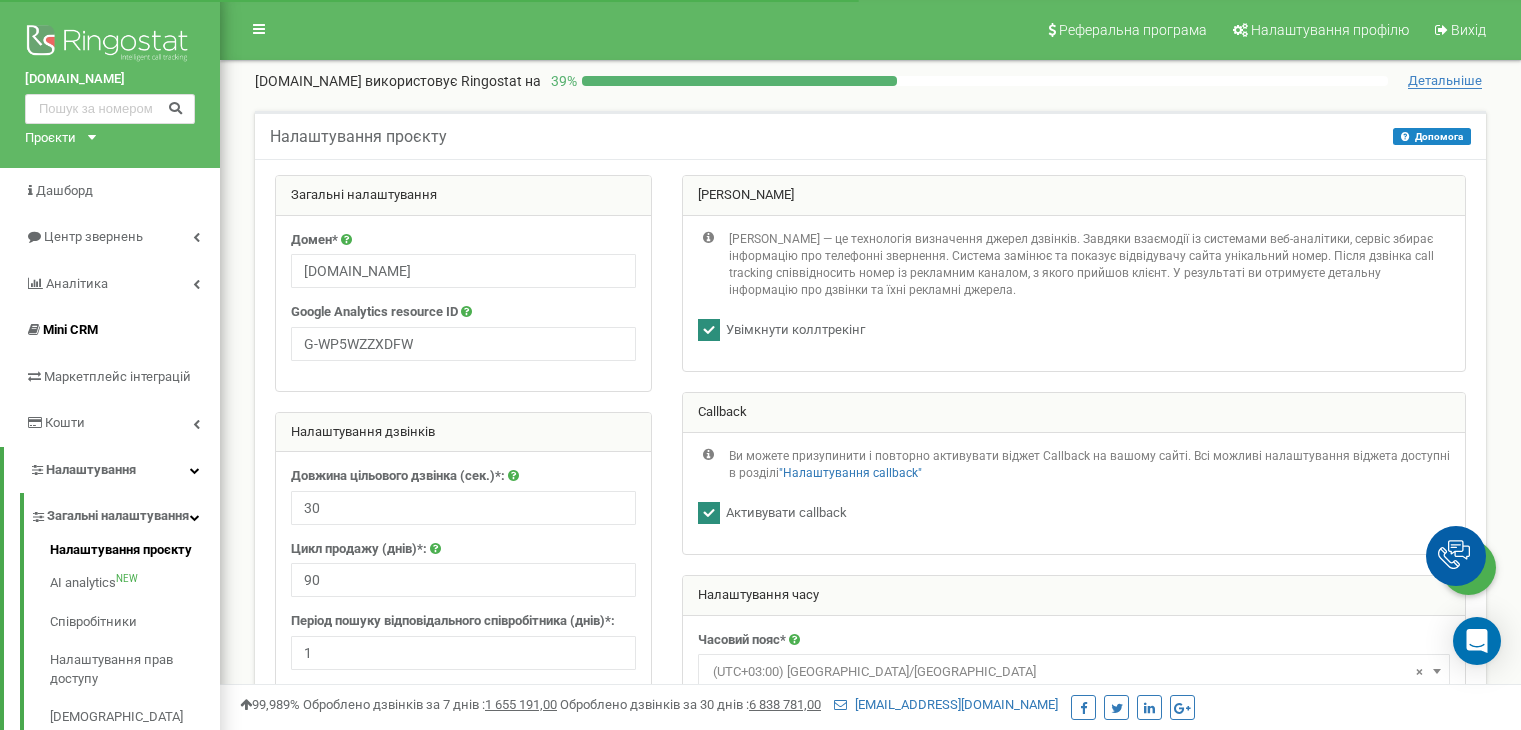scroll, scrollTop: 0, scrollLeft: 0, axis: both 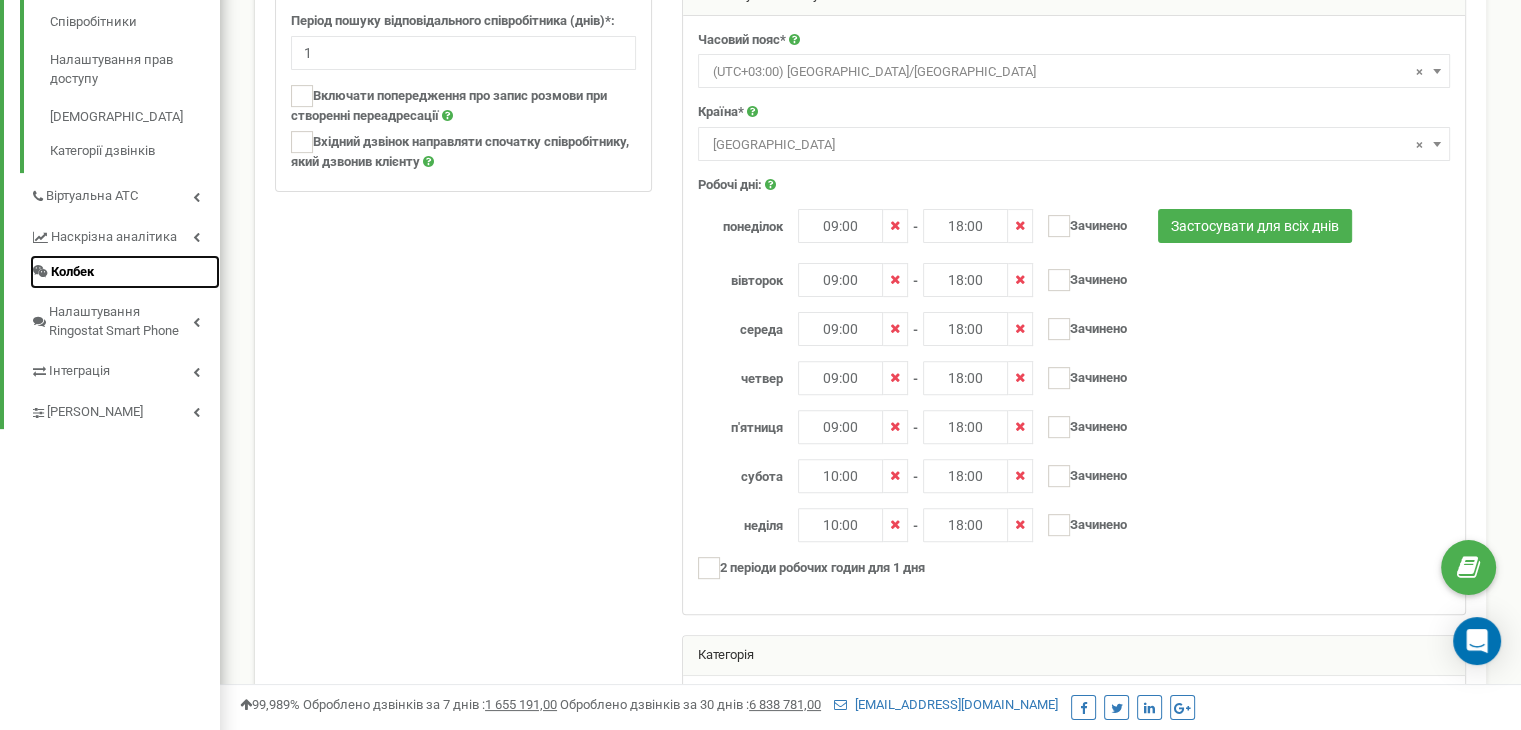 click on "Колбек" at bounding box center [125, 272] 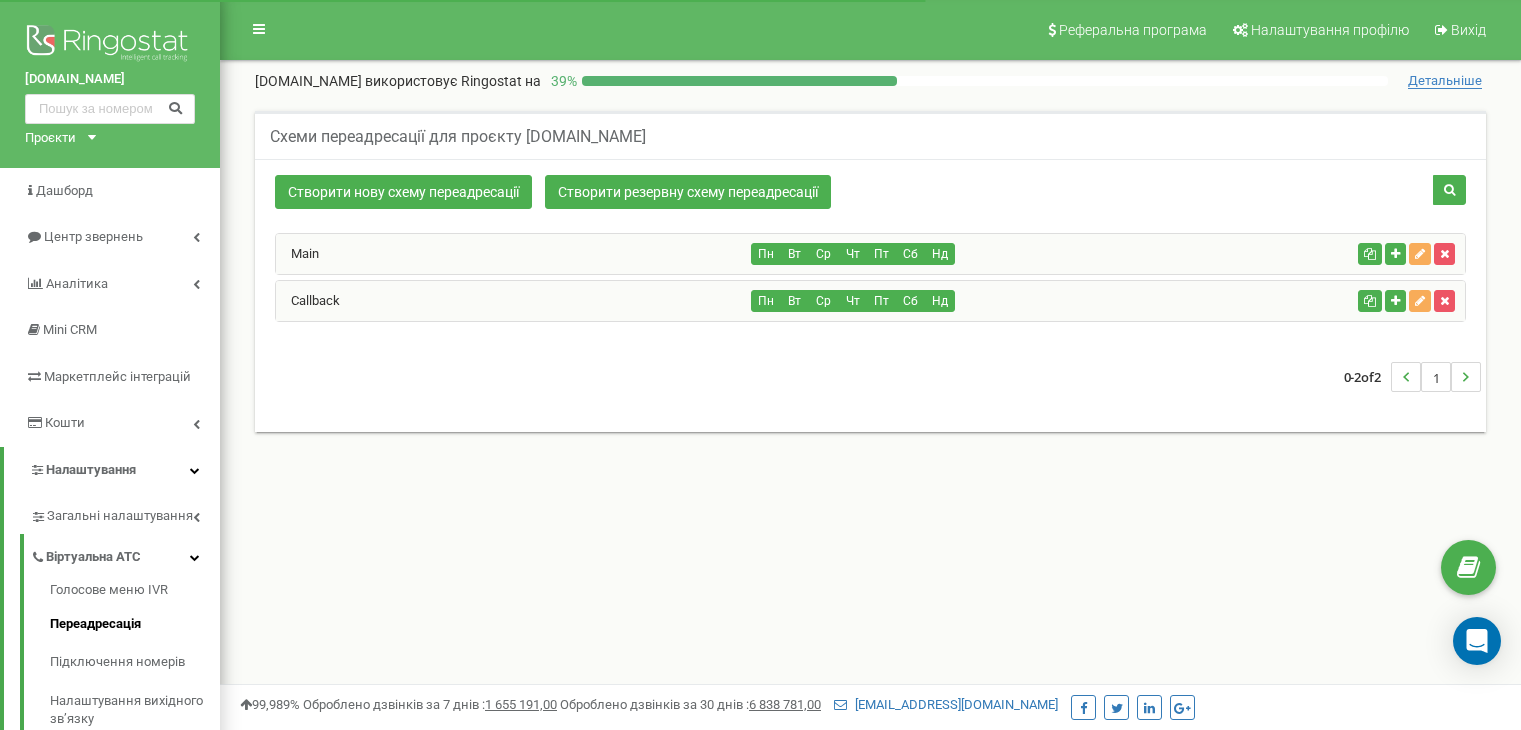 scroll, scrollTop: 0, scrollLeft: 0, axis: both 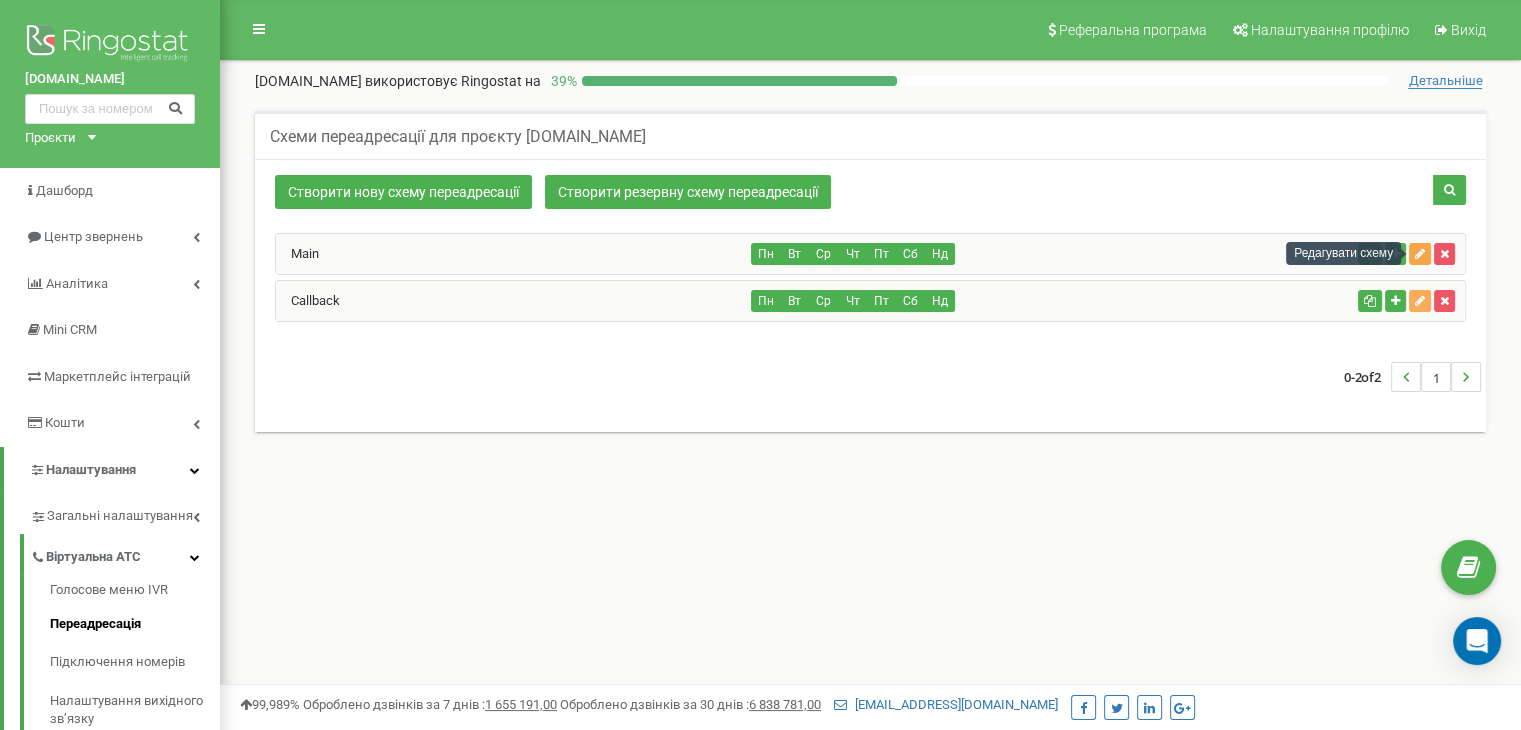 click at bounding box center (1420, 254) 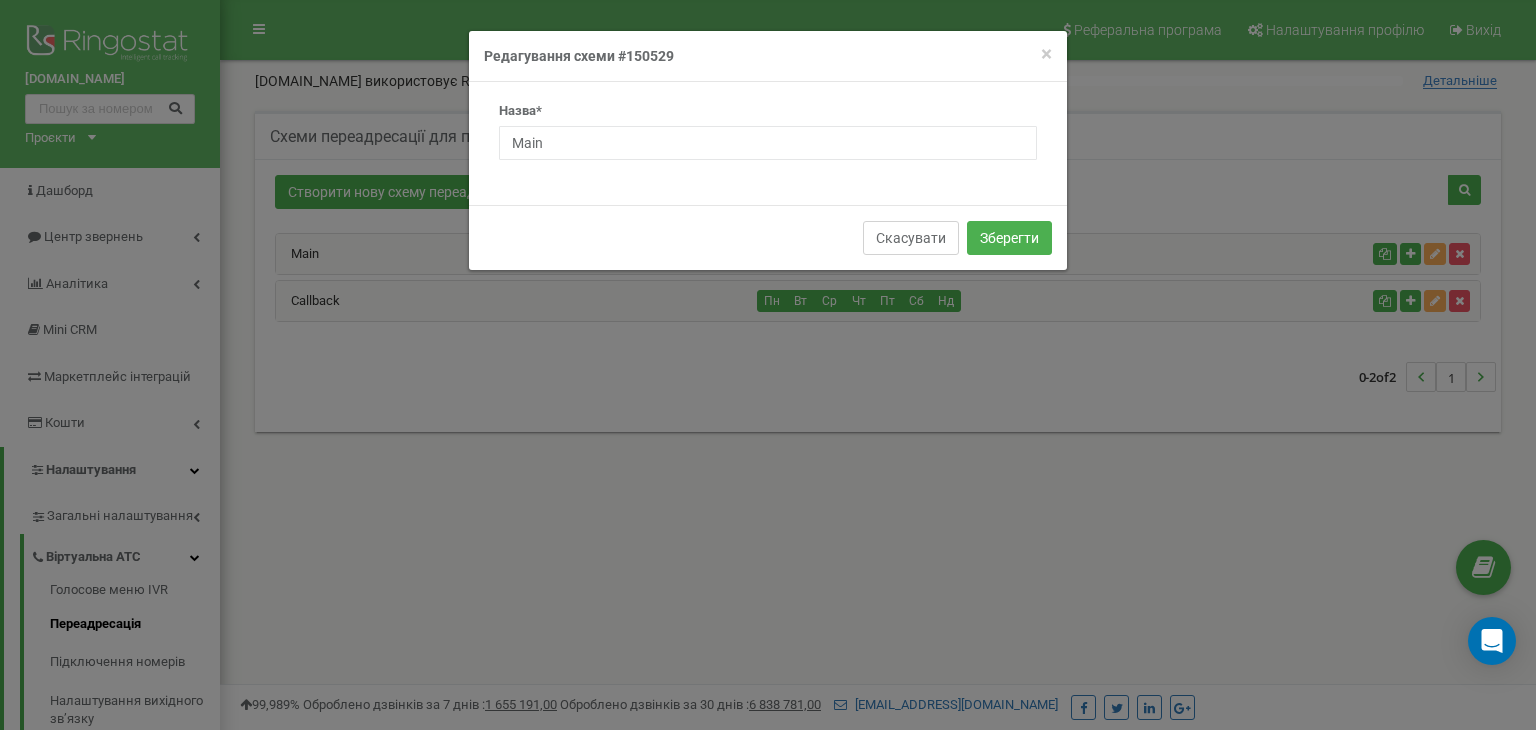 click on "Скасувати" at bounding box center (911, 238) 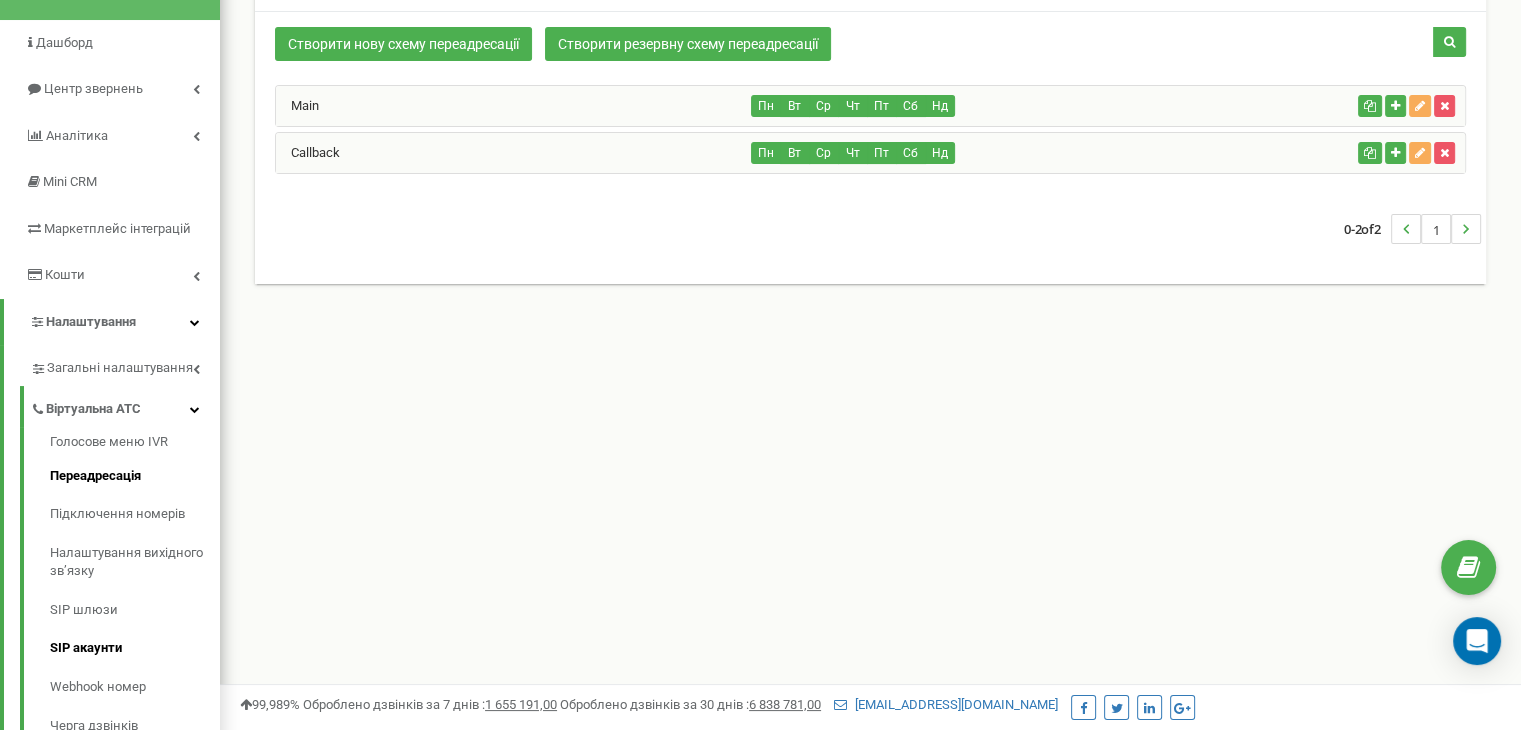 scroll, scrollTop: 100, scrollLeft: 0, axis: vertical 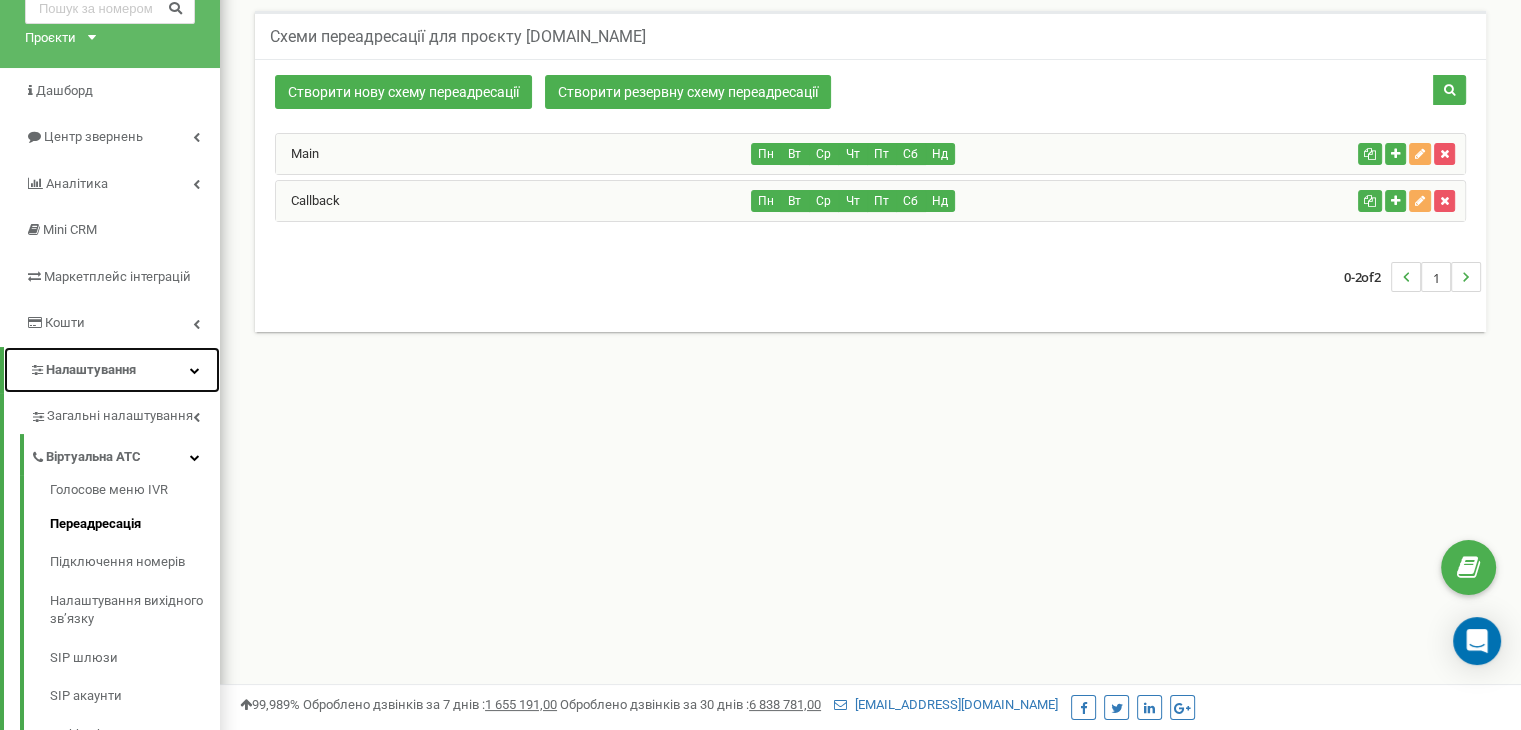 click at bounding box center [195, 370] 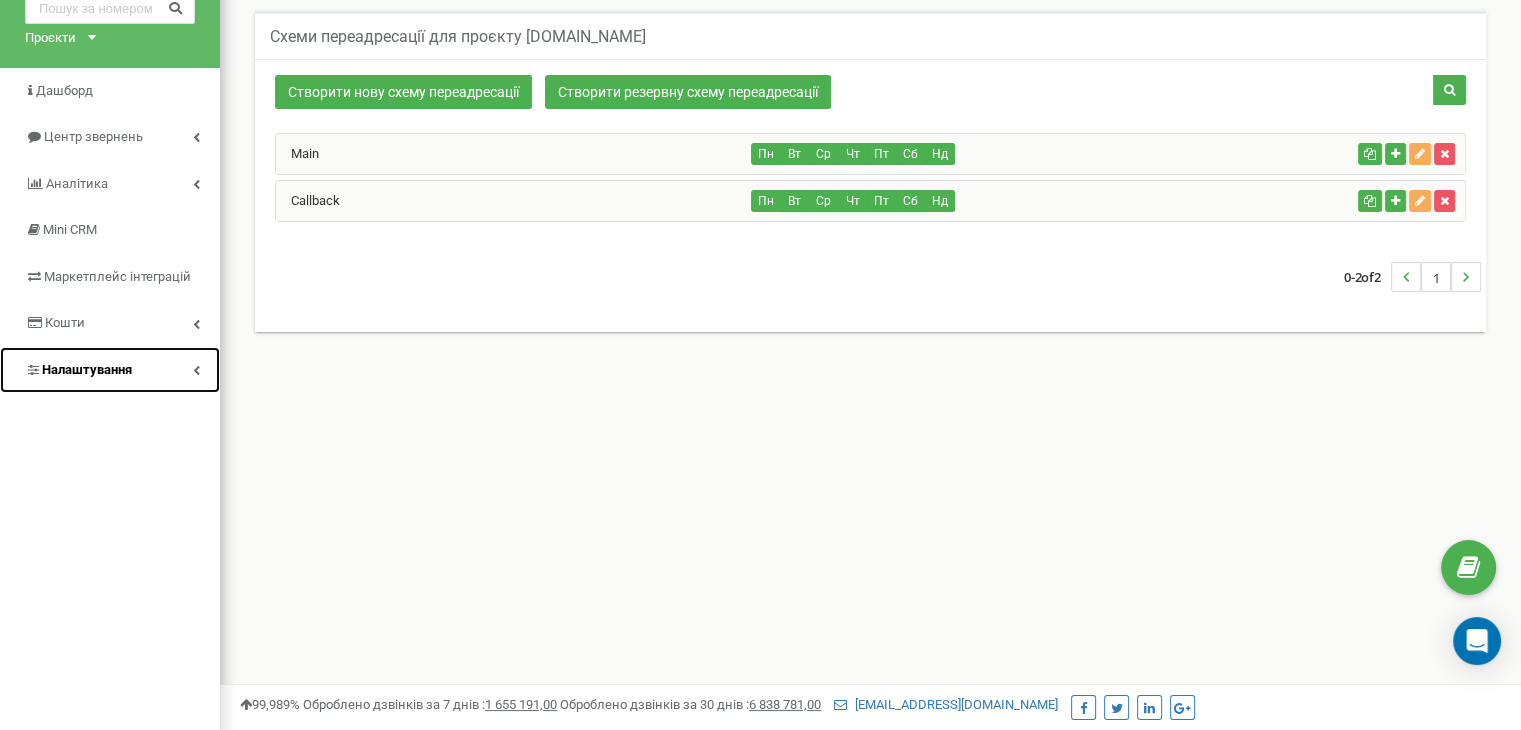 click on "Налаштування" at bounding box center (110, 370) 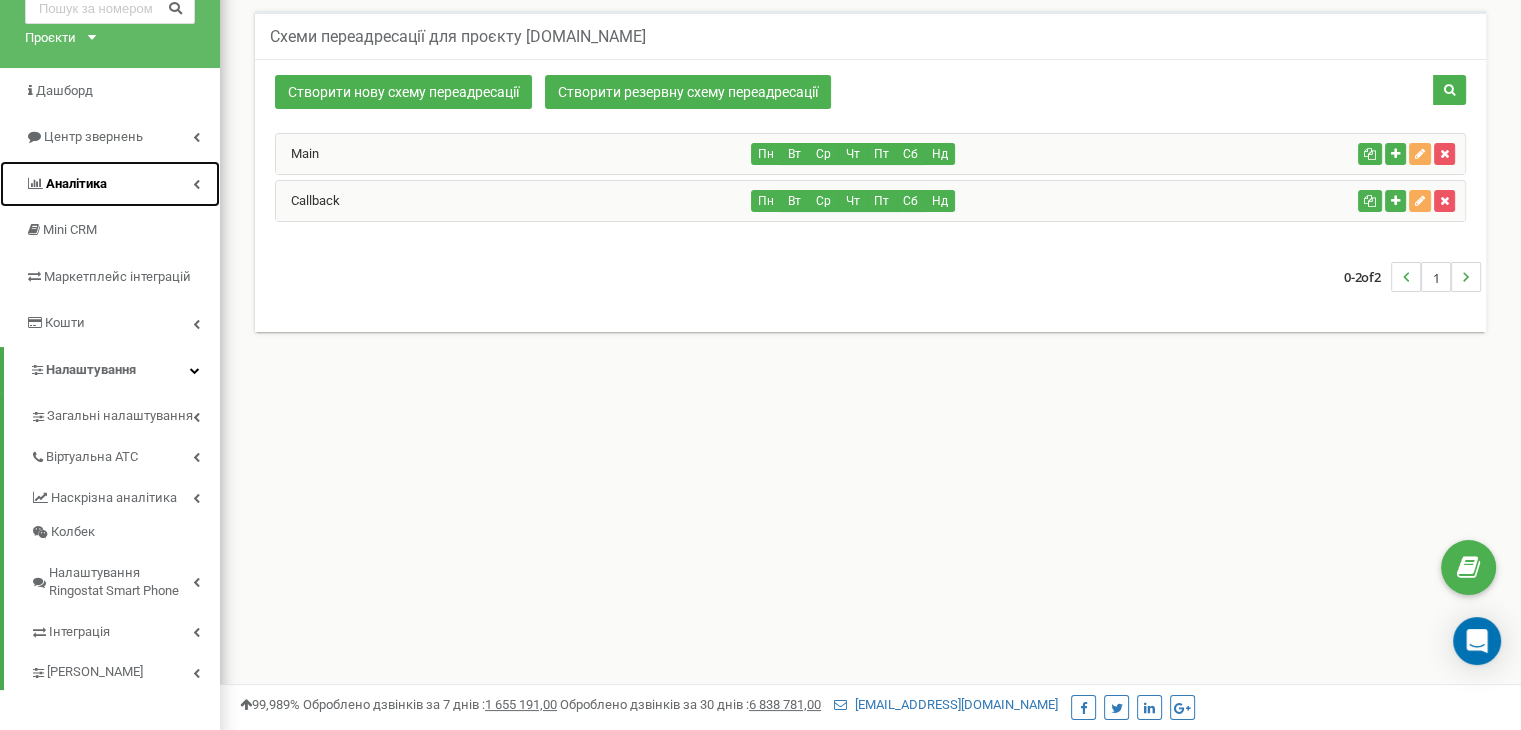 click on "Аналiтика" at bounding box center (110, 184) 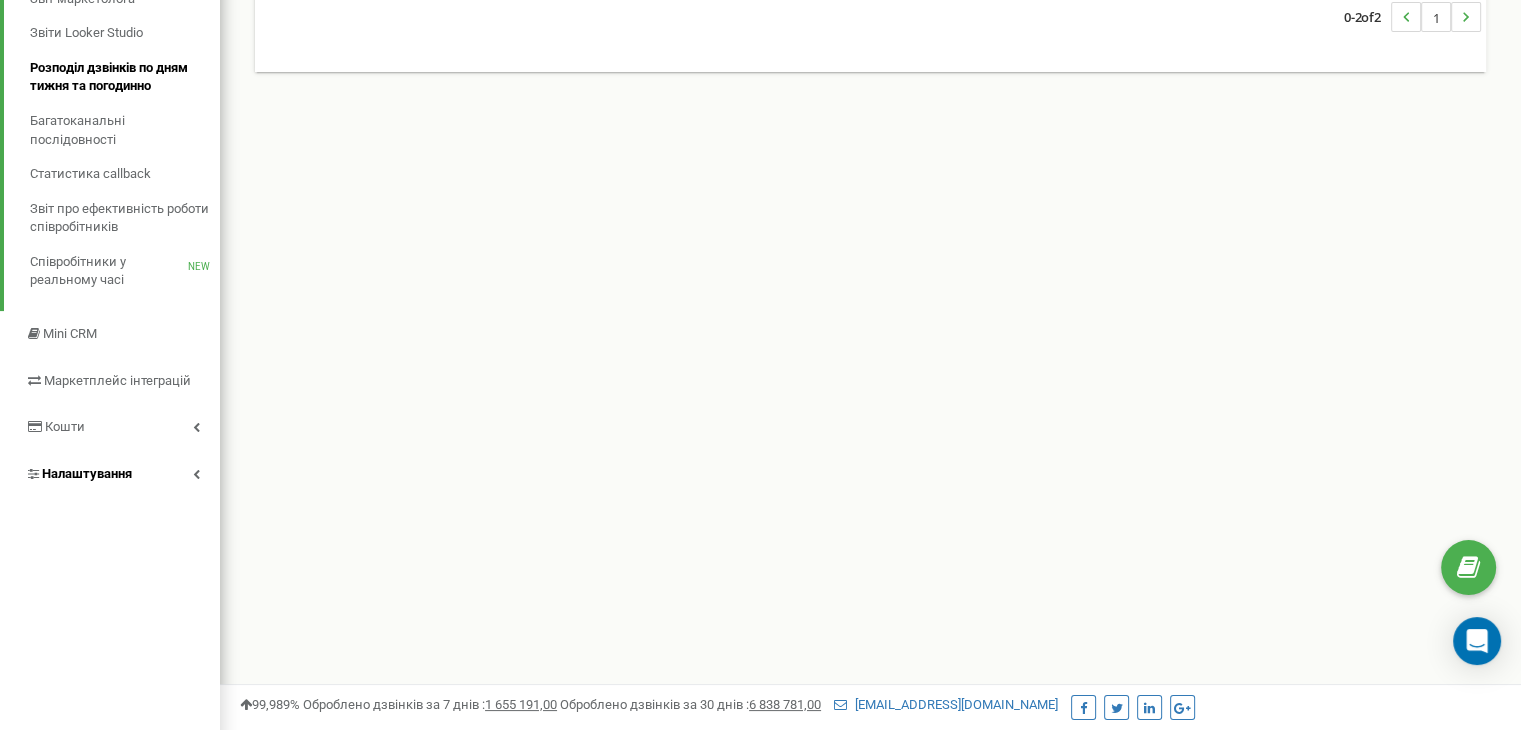 scroll, scrollTop: 470, scrollLeft: 0, axis: vertical 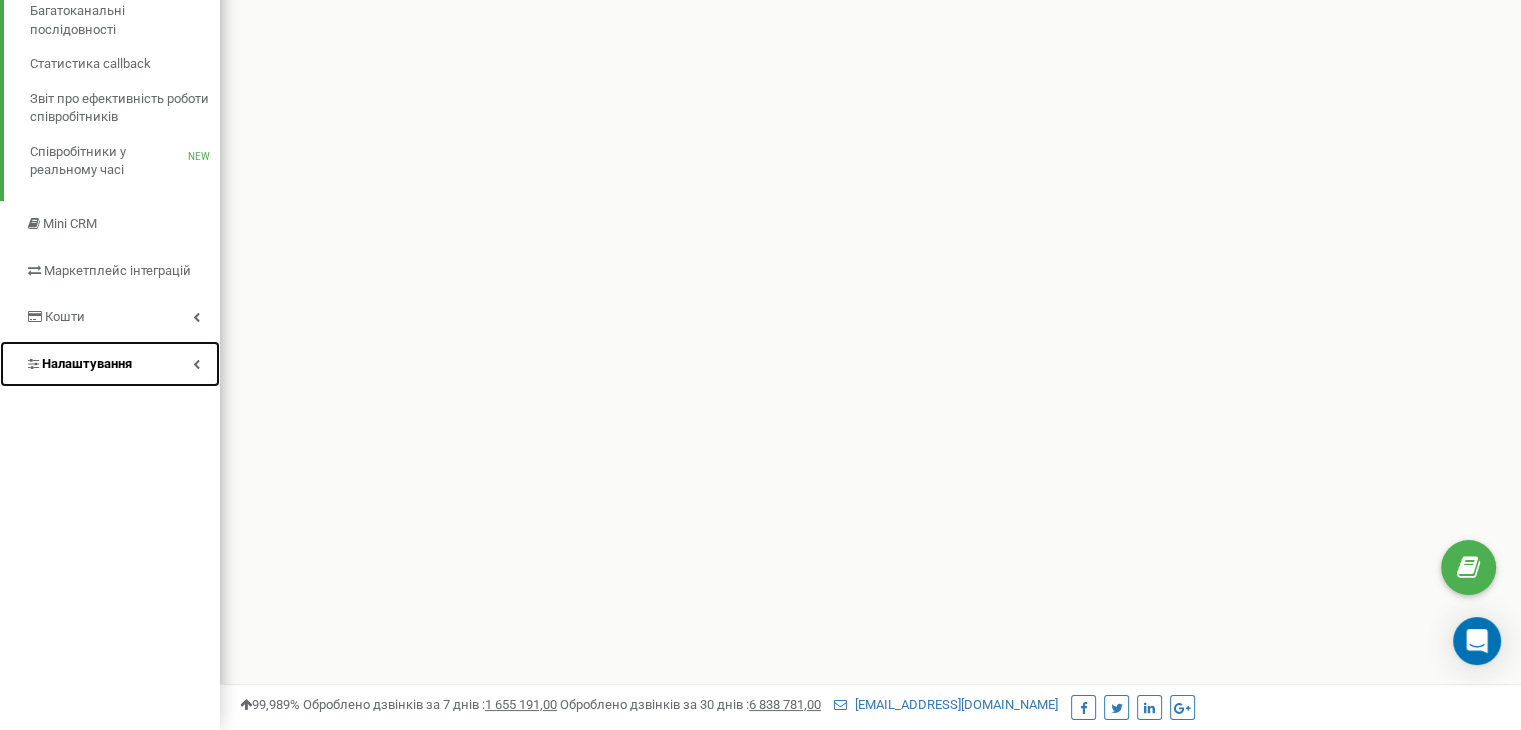 click at bounding box center (196, 364) 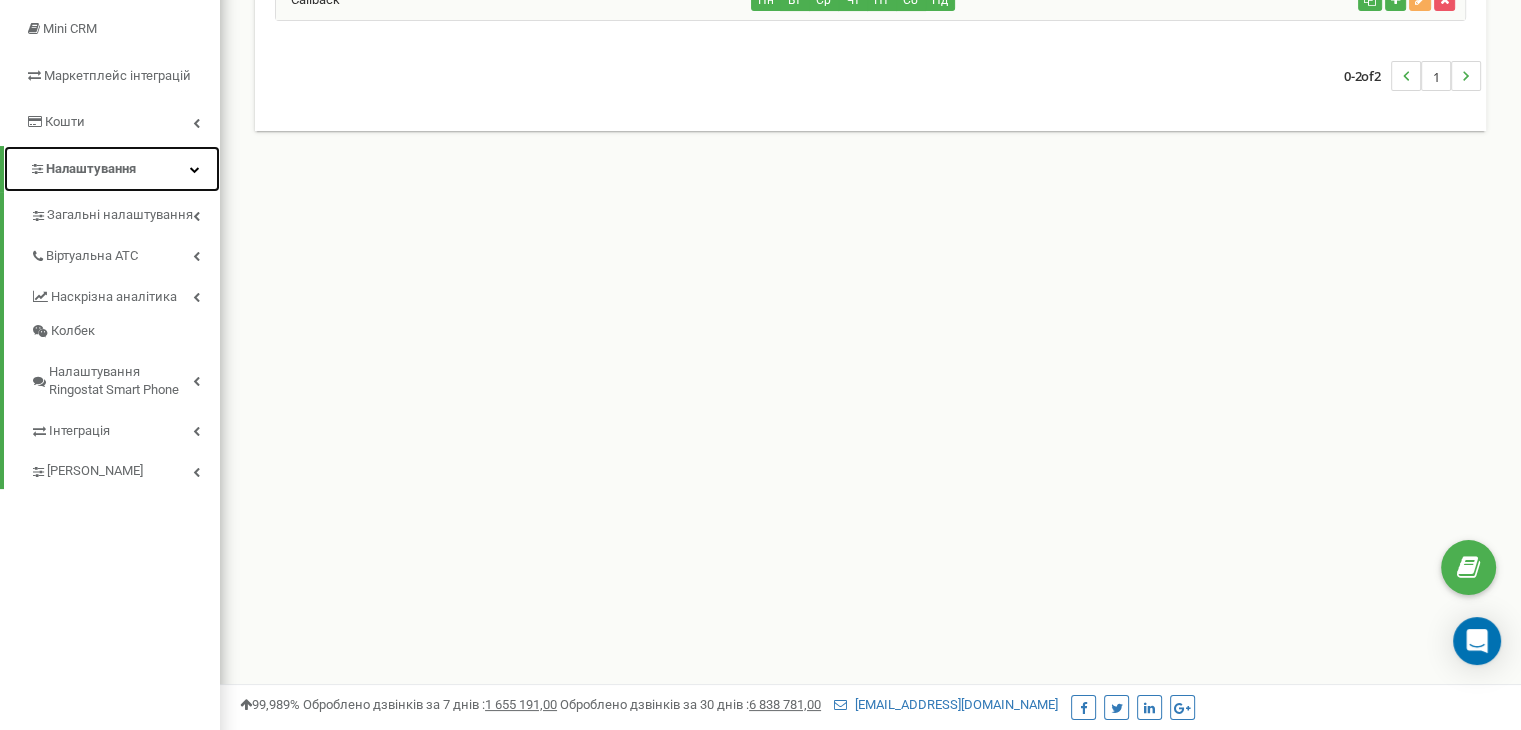 scroll, scrollTop: 306, scrollLeft: 0, axis: vertical 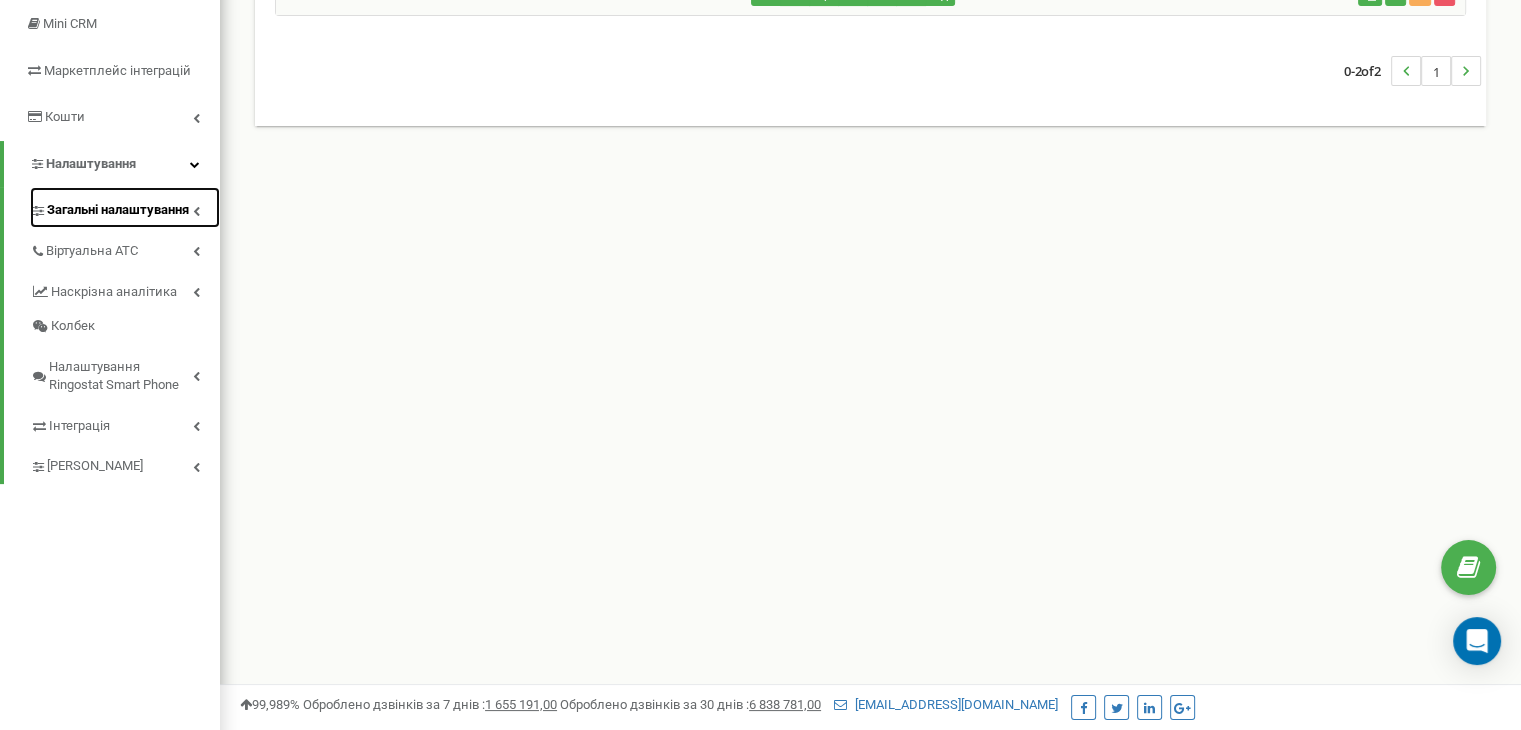 click at bounding box center (196, 211) 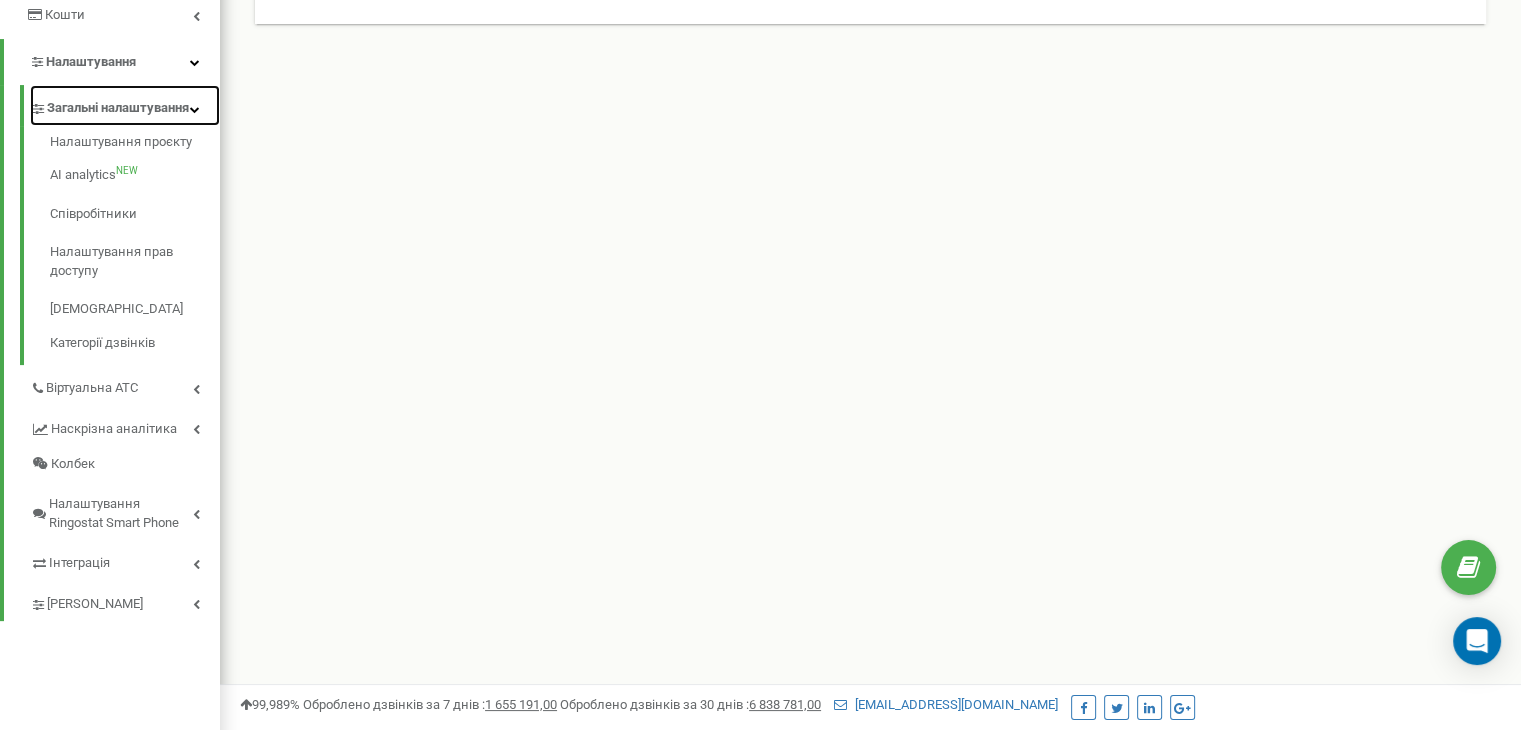 scroll, scrollTop: 470, scrollLeft: 0, axis: vertical 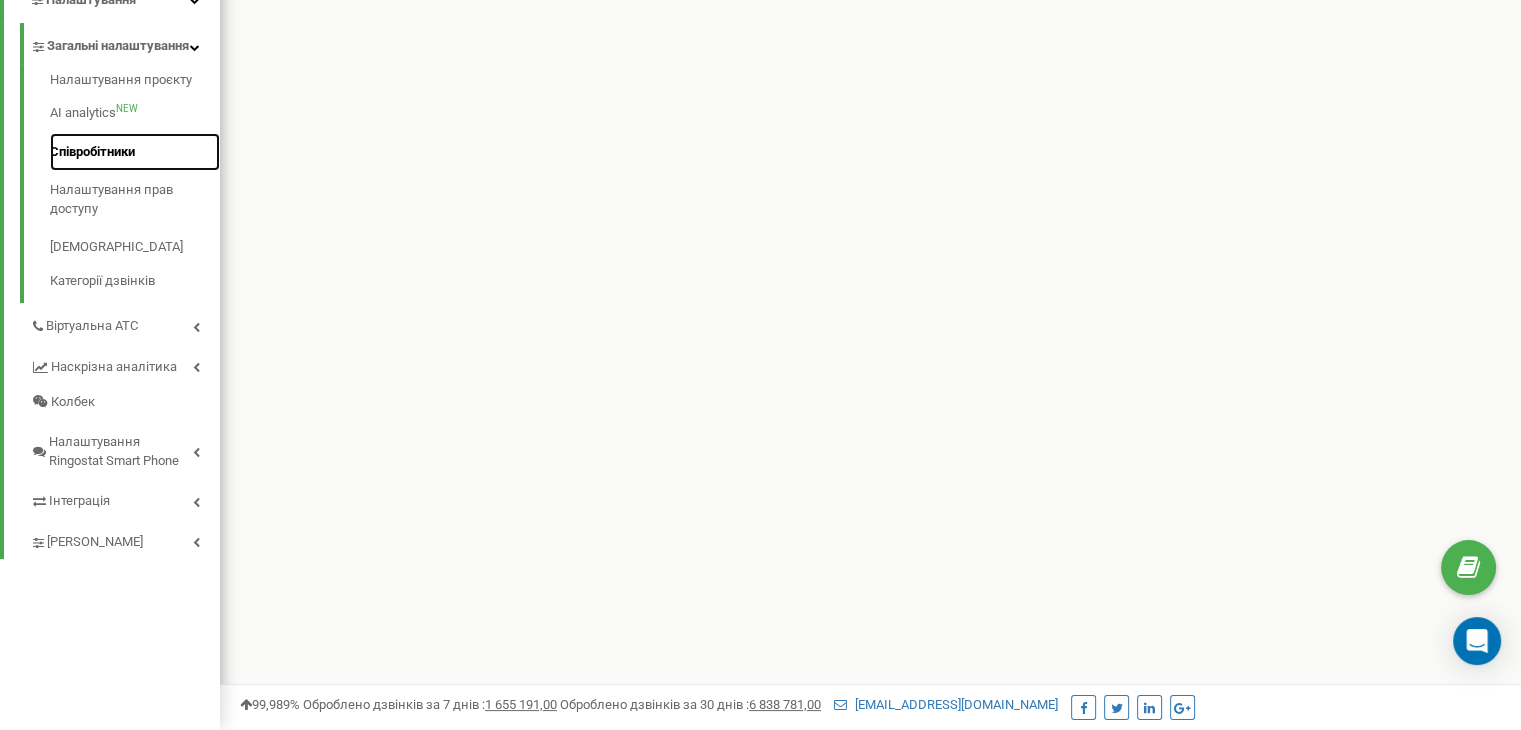 click on "Співробітники" at bounding box center (135, 152) 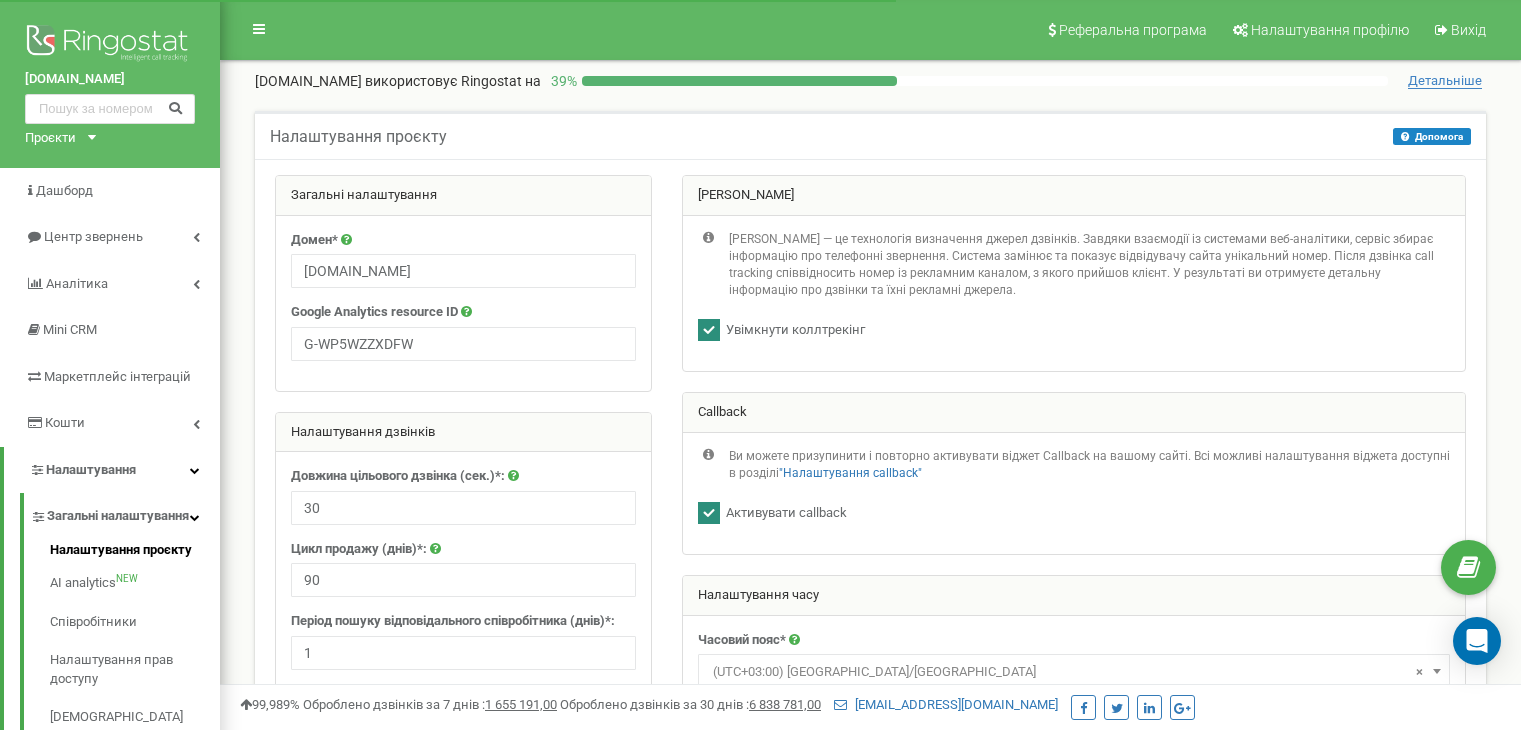 scroll, scrollTop: 0, scrollLeft: 0, axis: both 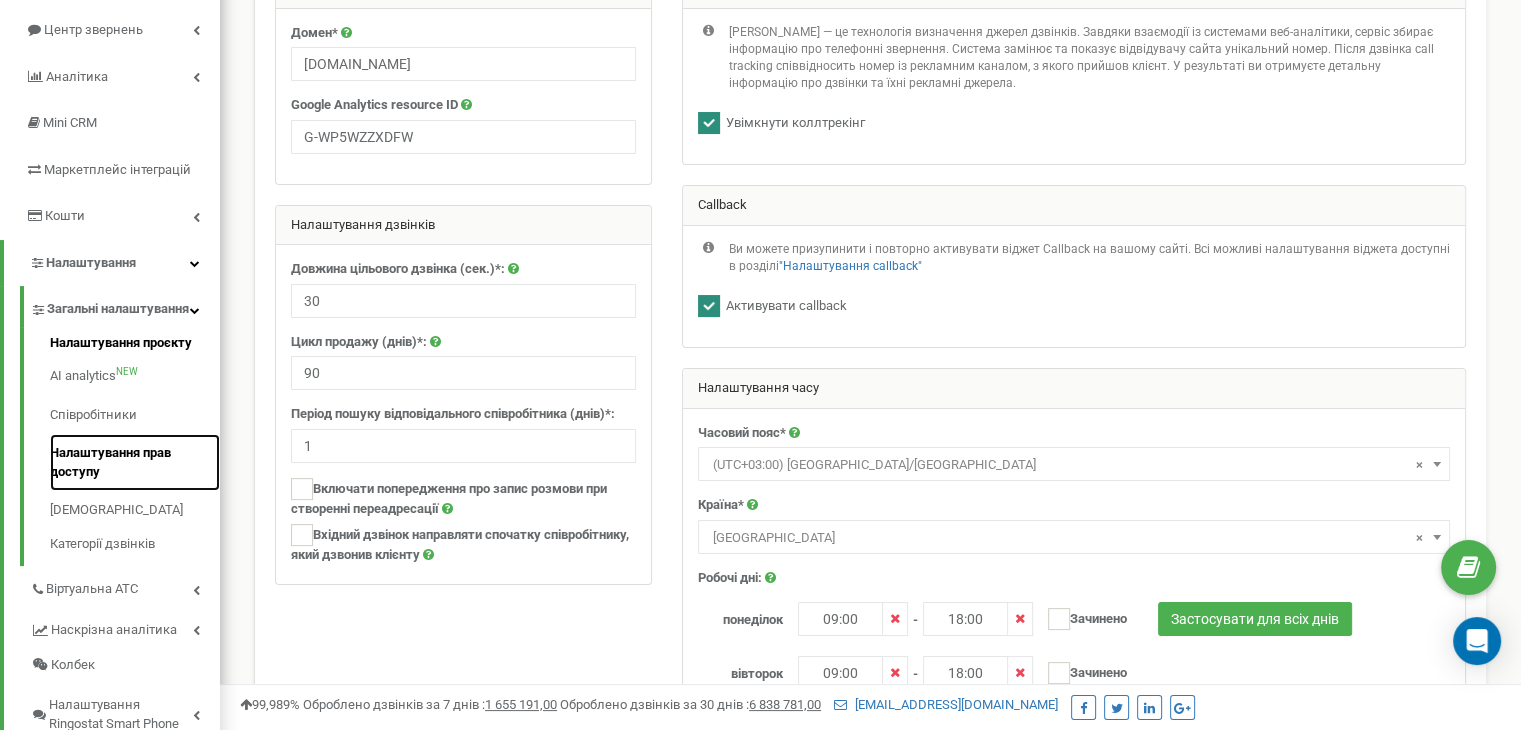 click on "Налаштування прав доступу" at bounding box center [135, 462] 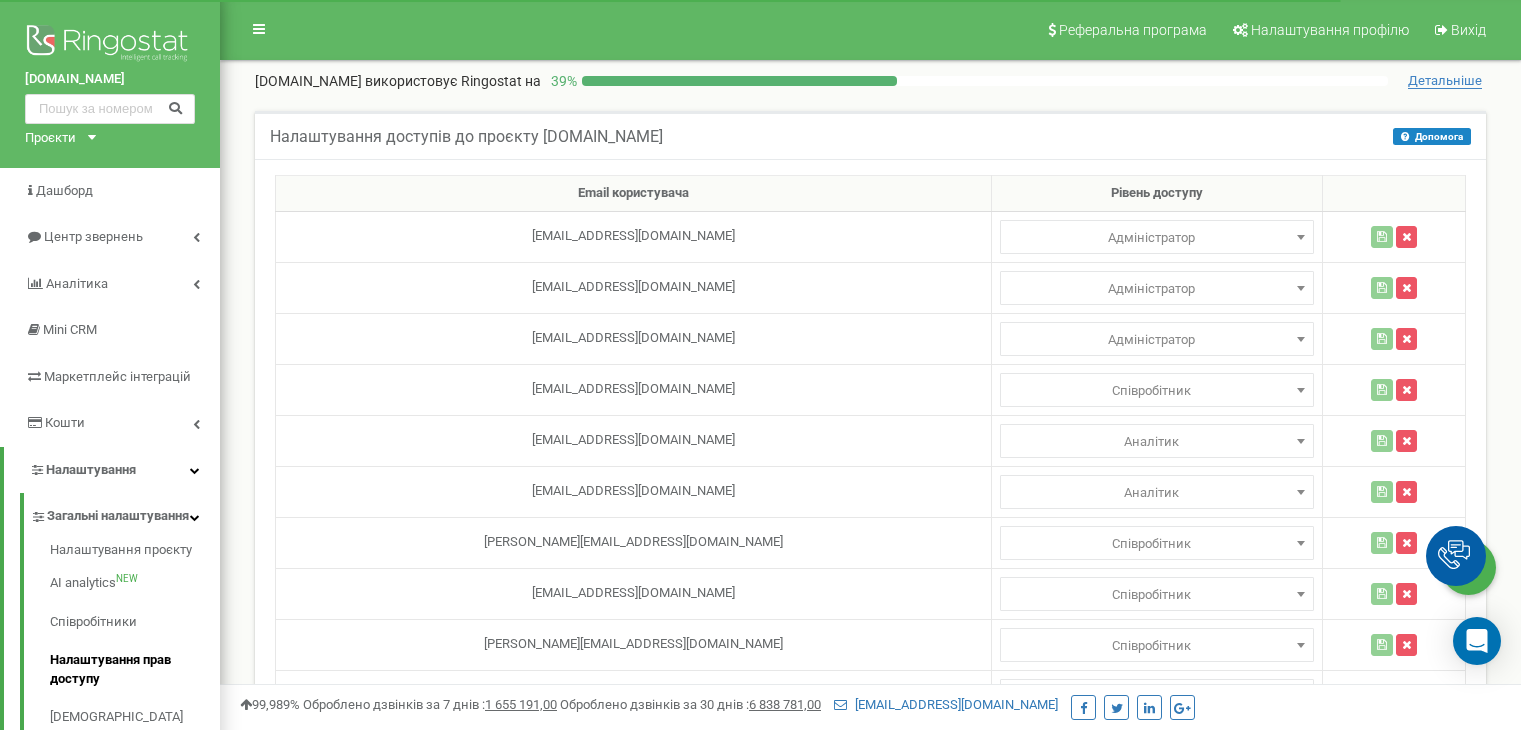 scroll, scrollTop: 0, scrollLeft: 0, axis: both 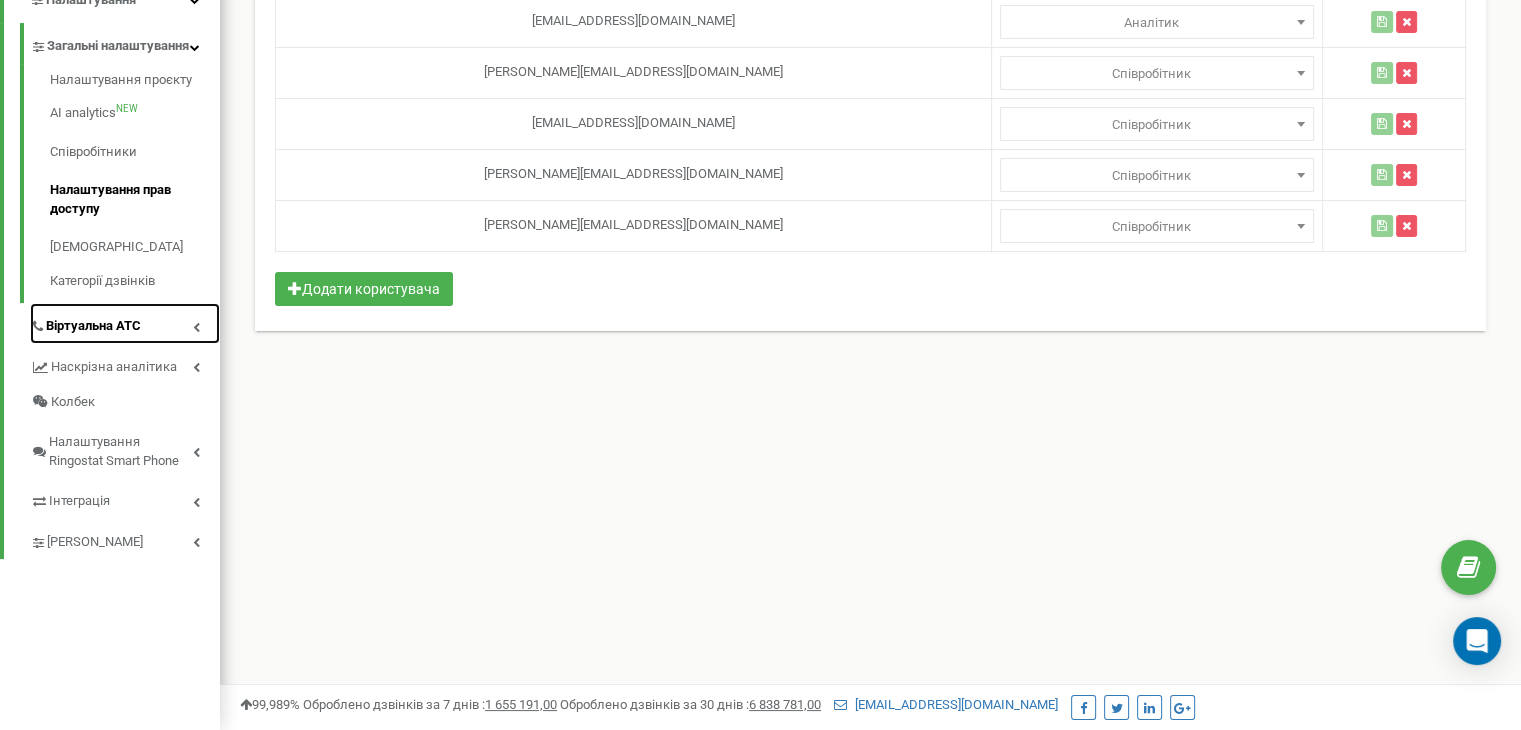 click at bounding box center [196, 327] 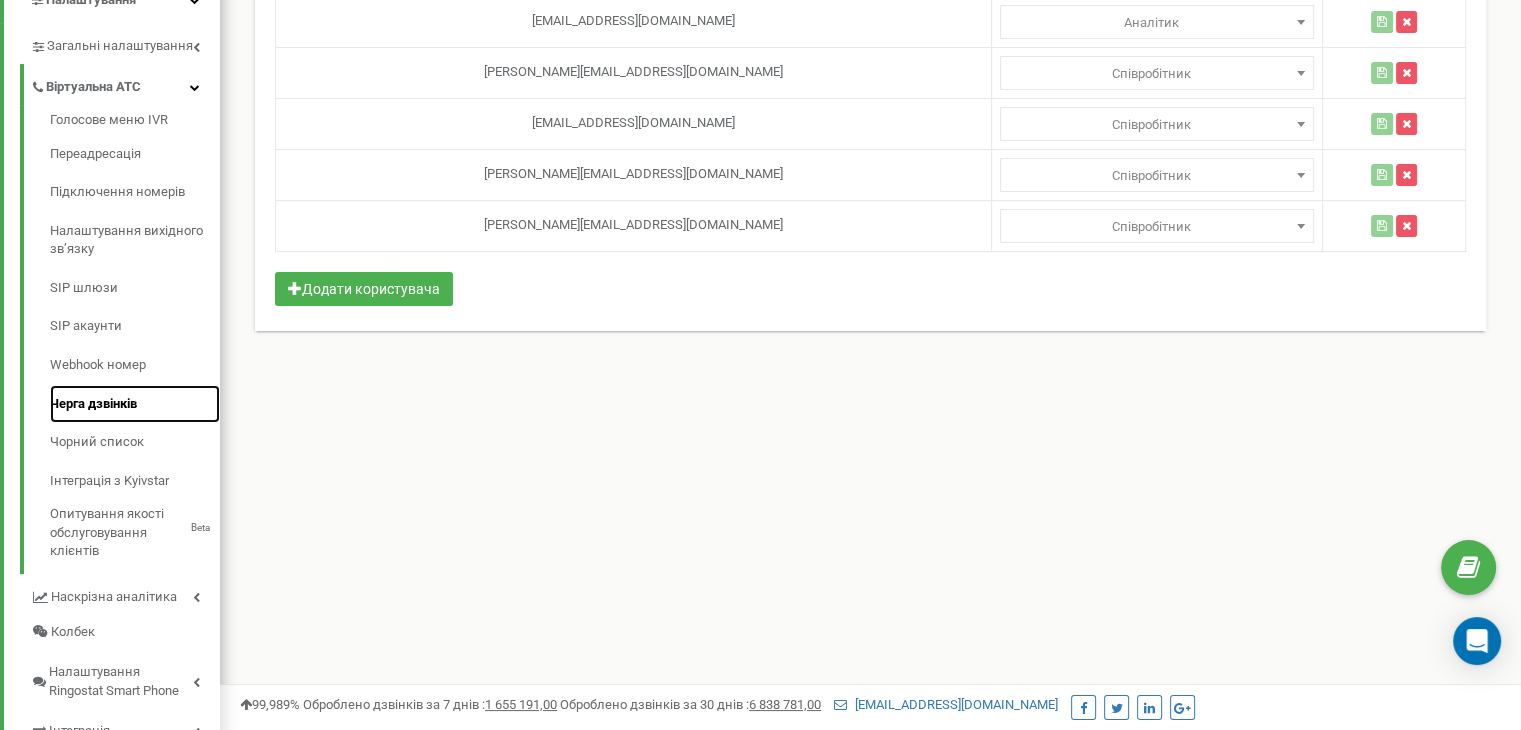 click on "Черга дзвінків" at bounding box center [135, 404] 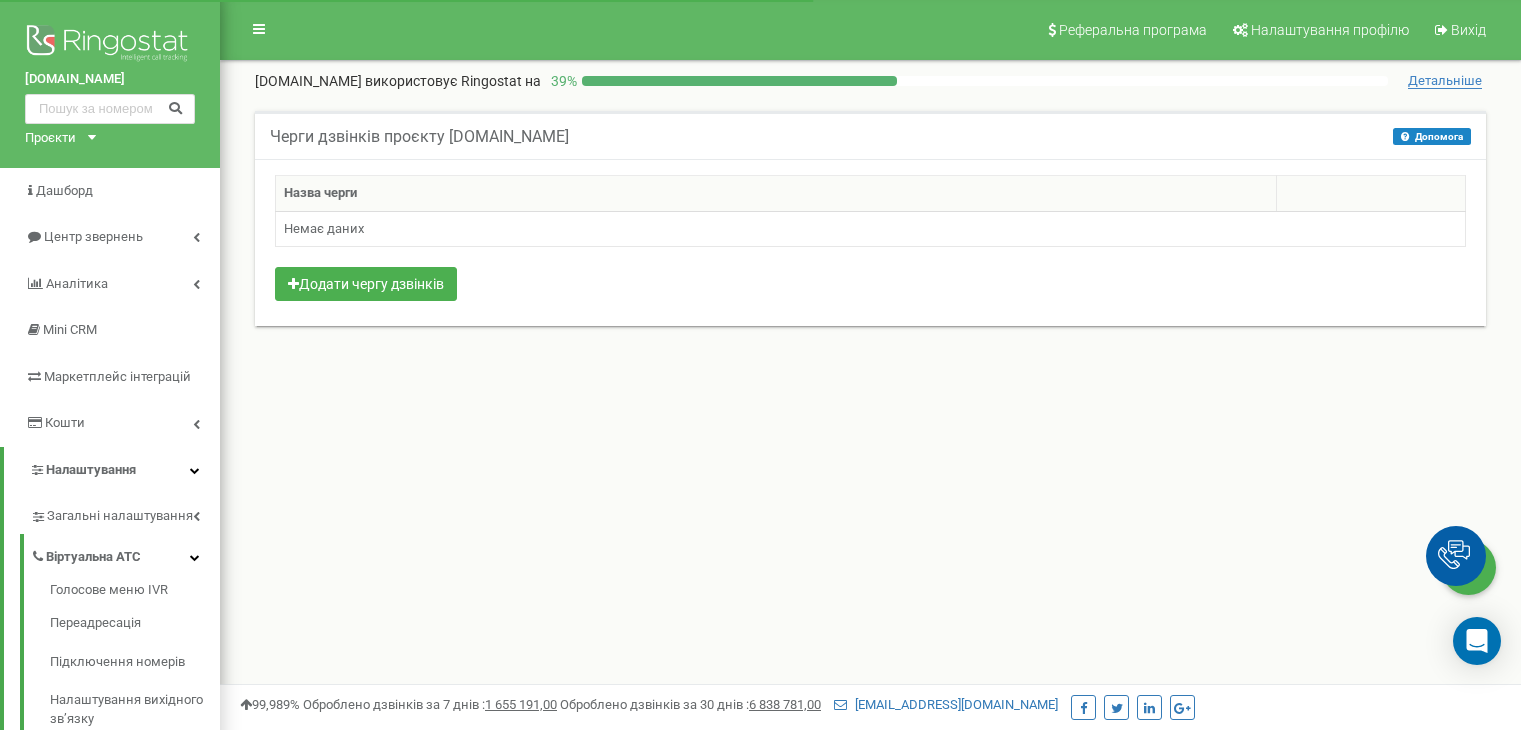 scroll, scrollTop: 0, scrollLeft: 0, axis: both 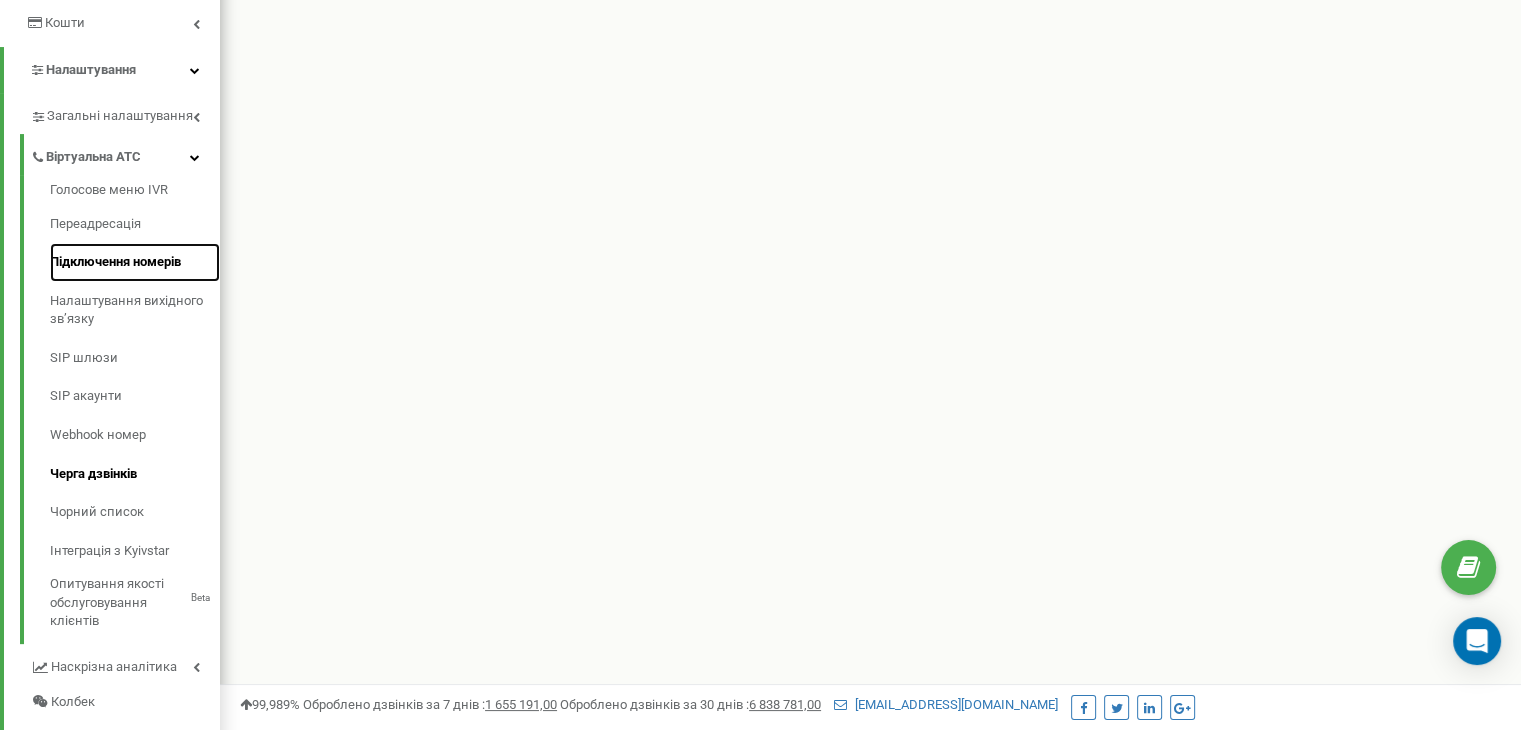 click on "Підключення номерів" at bounding box center [135, 262] 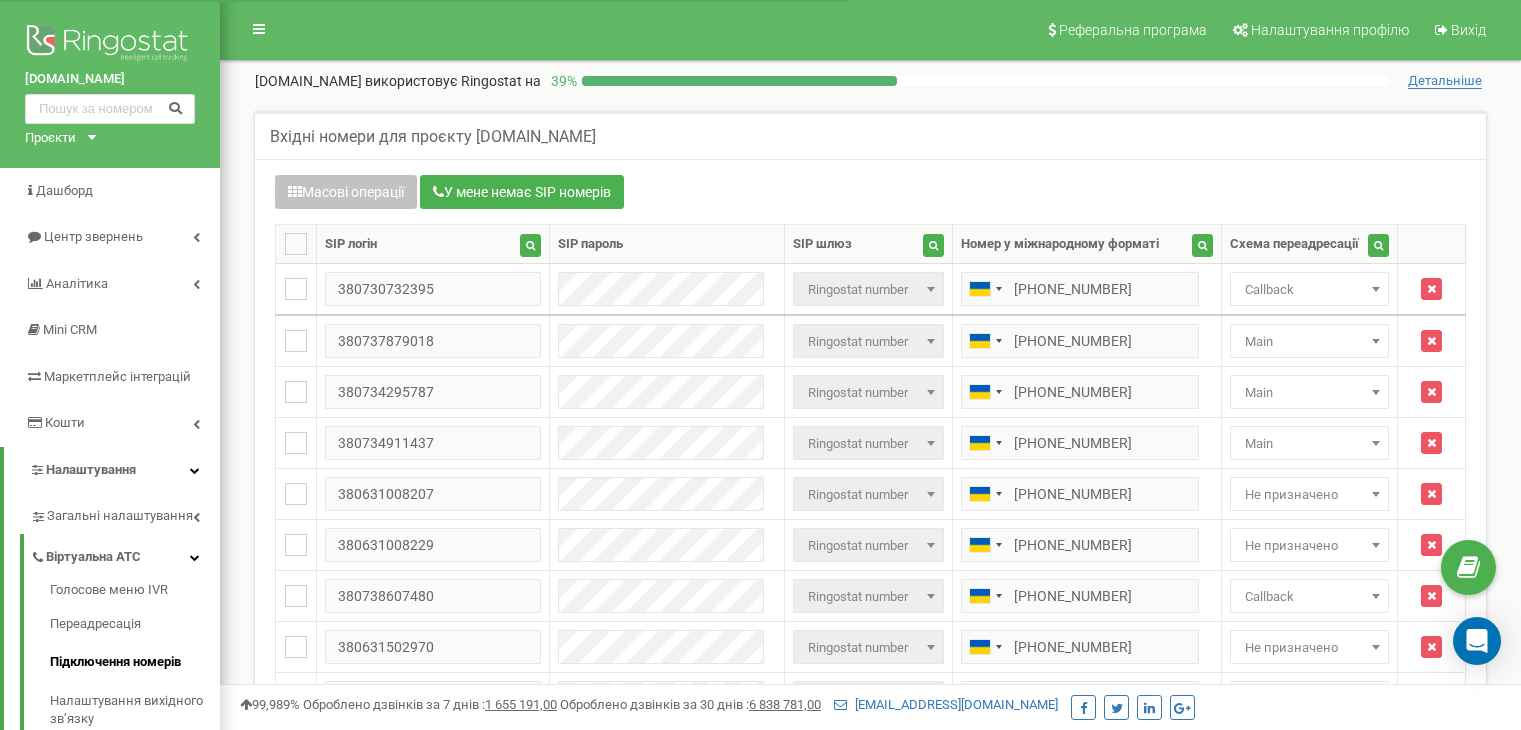 scroll, scrollTop: 0, scrollLeft: 0, axis: both 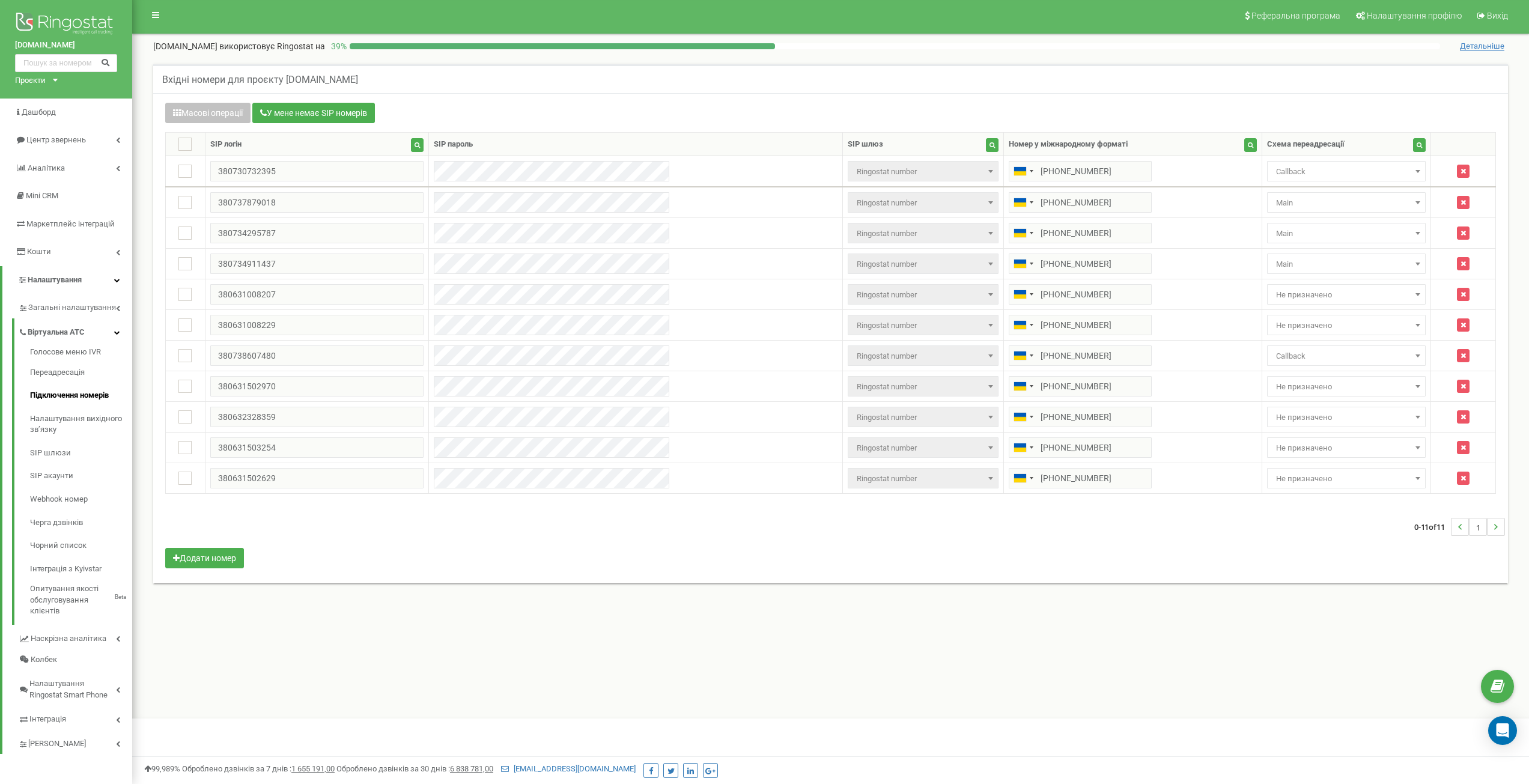 click on "Реферальна програма
Налаштування профілю
Вихід
[DOMAIN_NAME]   використовує Ringostat на  39 % Детальніше
Активуйте Віртуальну АТС, щоб використовувати схеми переадресації
Вхідні номери для проєкту [DOMAIN_NAME]" at bounding box center (830, 358) 